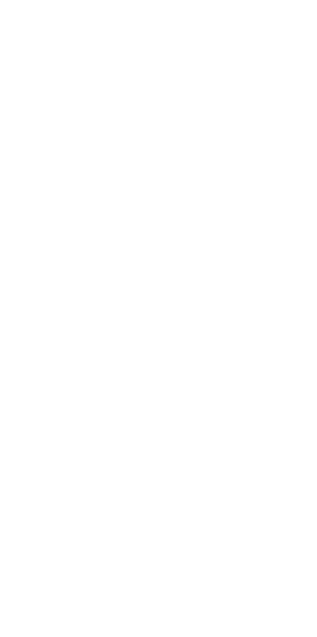 scroll, scrollTop: 0, scrollLeft: 0, axis: both 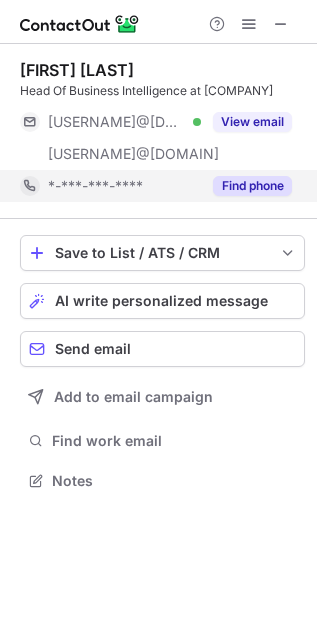 click on "Find phone" at bounding box center (252, 186) 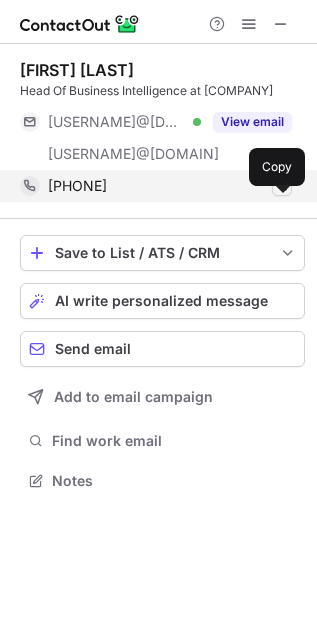 click at bounding box center [282, 186] 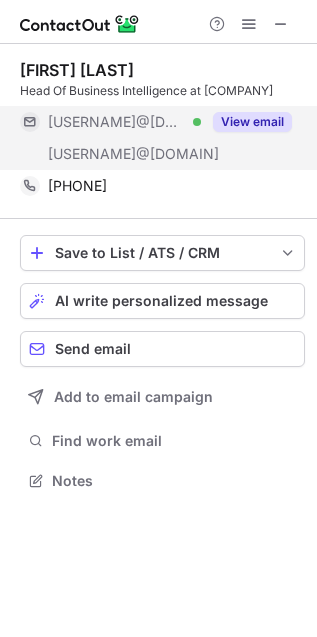 click on "View email" at bounding box center (252, 122) 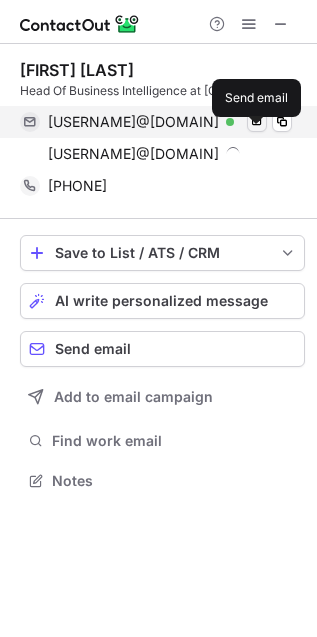 click at bounding box center [257, 122] 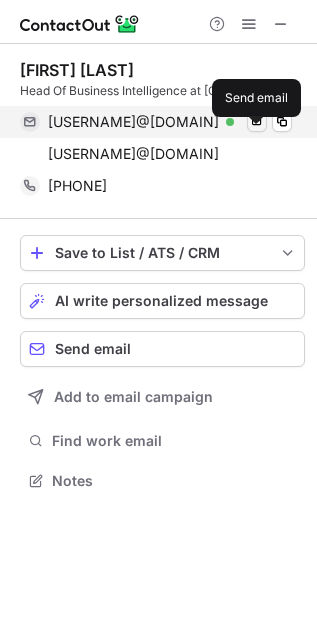 drag, startPoint x: 255, startPoint y: 137, endPoint x: 191, endPoint y: 110, distance: 69.46222 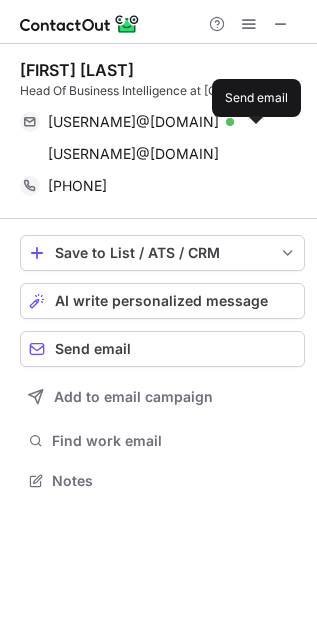 click at bounding box center (257, 122) 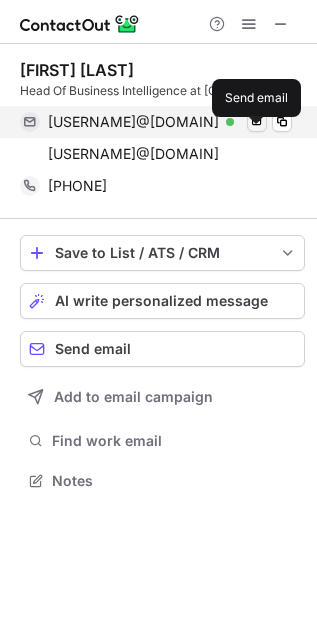 click at bounding box center (257, 122) 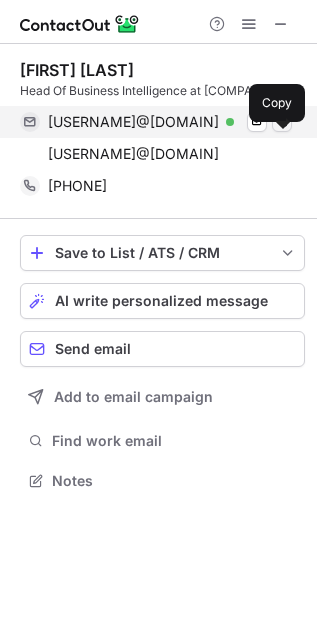 click at bounding box center (282, 122) 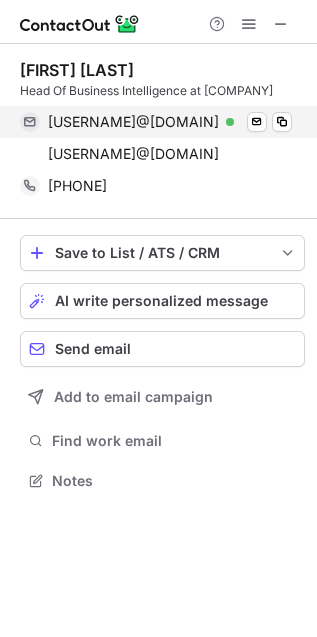 type 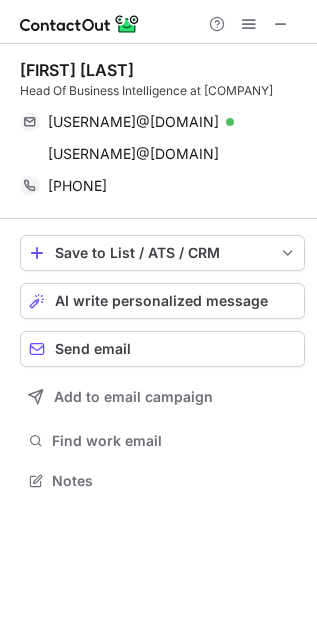 scroll, scrollTop: 485, scrollLeft: 317, axis: both 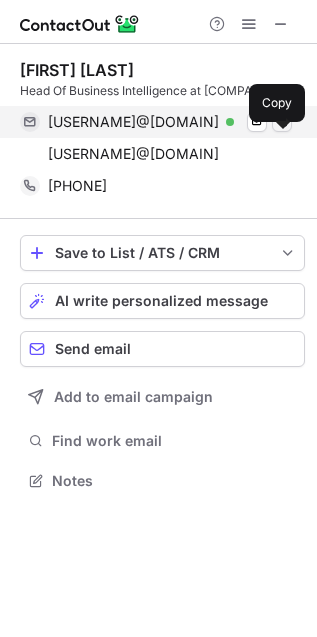 drag, startPoint x: 272, startPoint y: 138, endPoint x: 286, endPoint y: 135, distance: 14.3178215 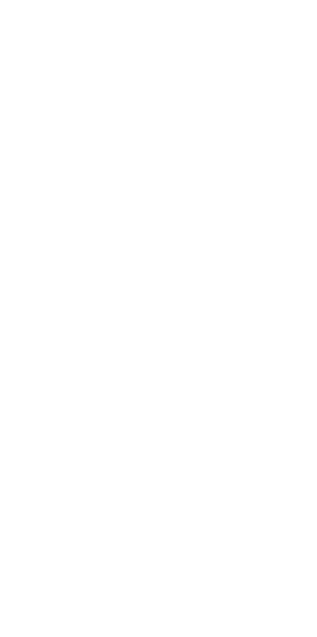 scroll, scrollTop: 0, scrollLeft: 0, axis: both 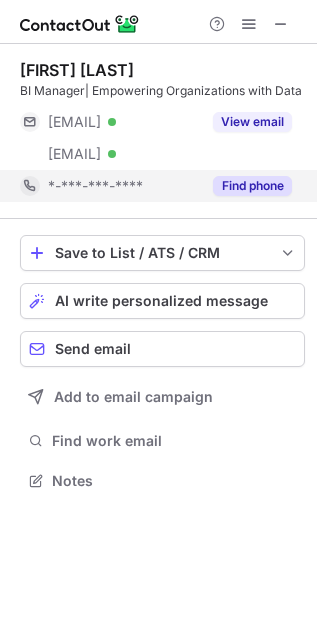 click on "Find phone" at bounding box center [252, 186] 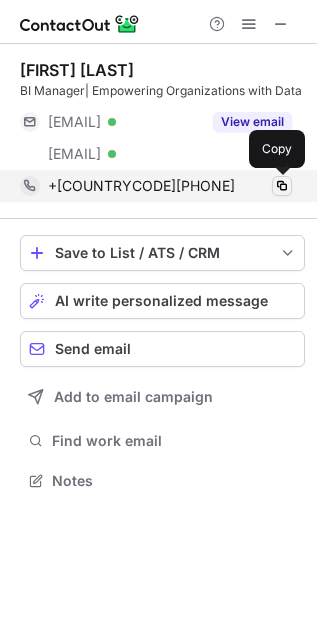 click at bounding box center (282, 186) 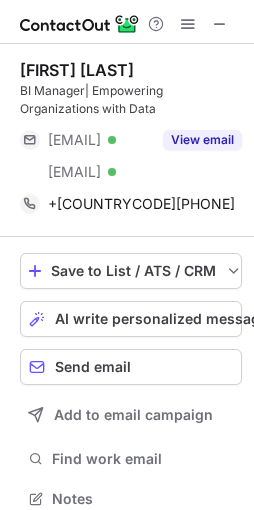 scroll, scrollTop: 10, scrollLeft: 10, axis: both 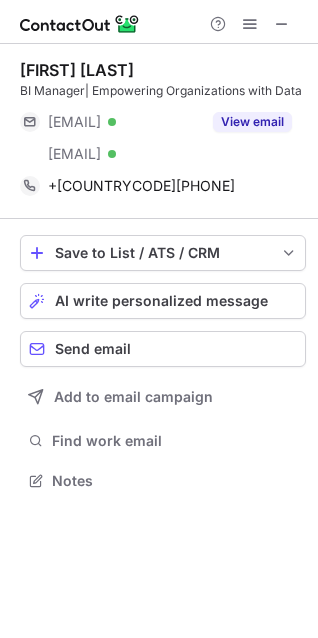 click at bounding box center (80, 24) 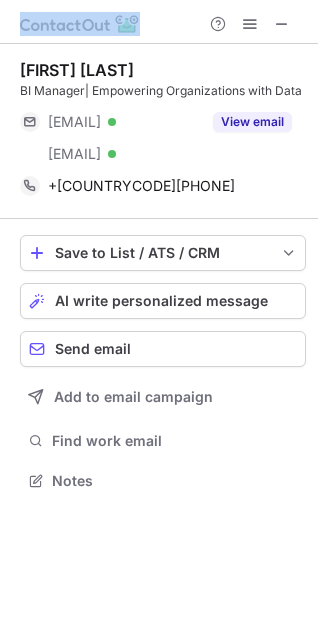 click at bounding box center (159, 22) 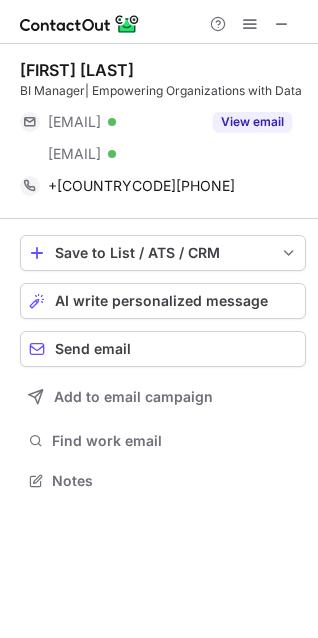 scroll, scrollTop: 467, scrollLeft: 318, axis: both 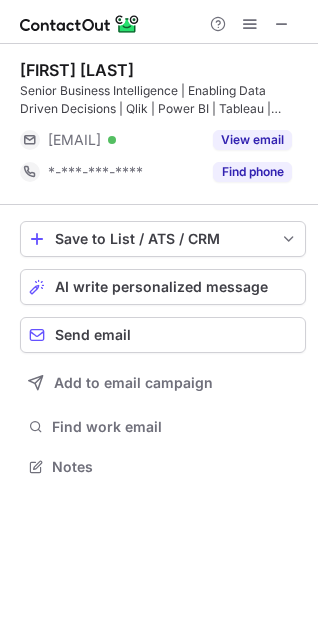 click on "Usama Waqar Senior Business Intelligence | Enabling Data Driven Decisions | Qlik | Power BI | Tableau | Alteryx | SQL ***@gmail.com Verified View email *-***-***-**** Find phone Save to List / ATS / CRM List Select Lever Connect Greenhouse Connect Salesforce Connect Hubspot Connect Bullhorn Connect Zapier (100+ Applications) Connect Request a new integration AI write personalized message Send email Add to email campaign Find work email Notes" at bounding box center (159, 341) 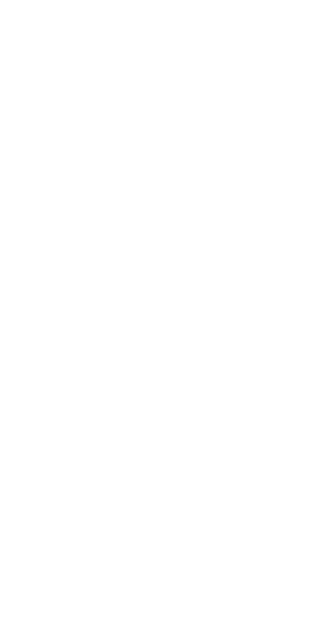 scroll, scrollTop: 0, scrollLeft: 0, axis: both 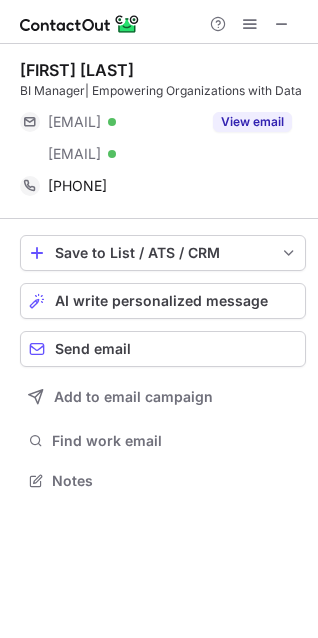 click on "[FIRST] [LAST] BI Manager| Empowering Organizations with Data [EMAIL] Verified [EMAIL] Verified View email [PHONE] Copy Save to List / ATS / CRM List Select Lever Connect Greenhouse Connect Salesforce Connect Hubspot Connect Bullhorn Connect Zapier (100+ Applications) Connect Request a new integration AI write personalized message Send email Add to email campaign Find work email Notes" at bounding box center [159, 277] 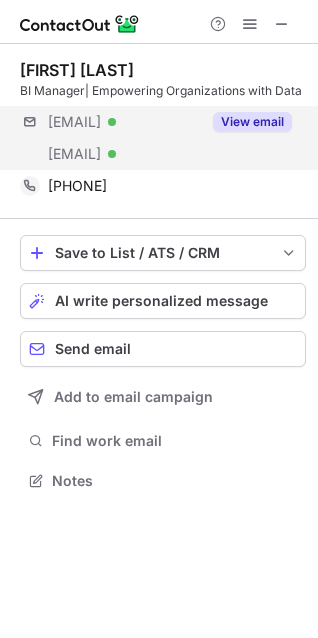 drag, startPoint x: 297, startPoint y: 176, endPoint x: 311, endPoint y: 156, distance: 24.41311 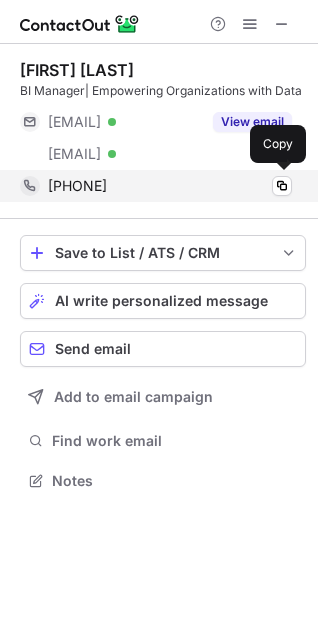click on "+201125061944 Copy" at bounding box center [156, 186] 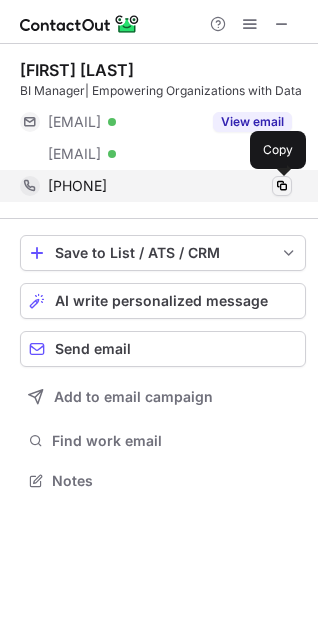 click at bounding box center [282, 186] 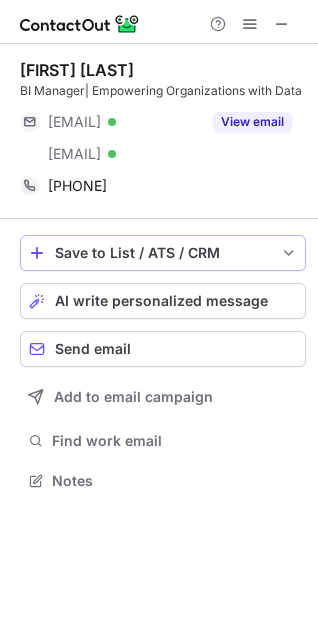 type 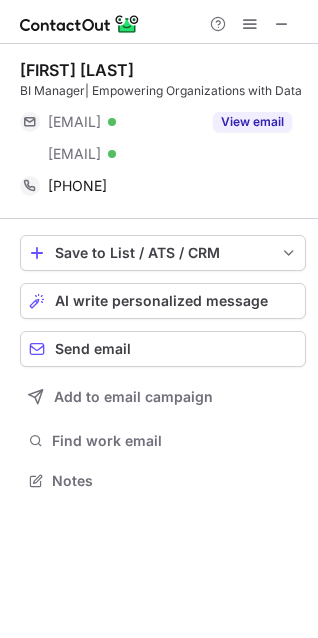 click on "Ahmed Mokhtar BI Manager| Empowering Organizations with Data ***@gmail.com Verified ***@yahoo.com Verified View email +201125061944 Copy Save to List / ATS / CRM List Select Lever Connect Greenhouse Connect Salesforce Connect Hubspot Connect Bullhorn Connect Zapier (100+ Applications) Connect Request a new integration AI write personalized message Send email Add to email campaign Find work email Notes" at bounding box center [159, 341] 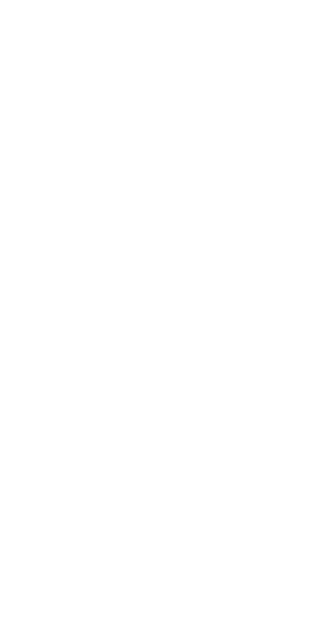 scroll, scrollTop: 0, scrollLeft: 0, axis: both 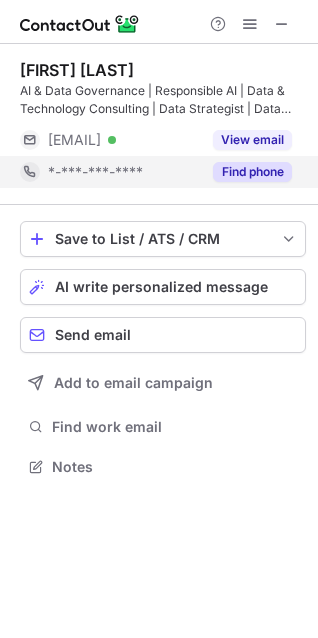 click on "Find phone" at bounding box center (252, 172) 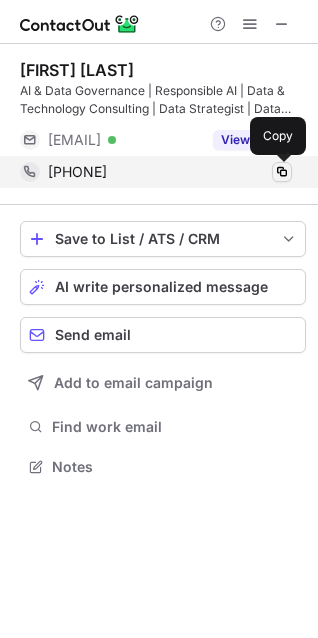 click at bounding box center (282, 172) 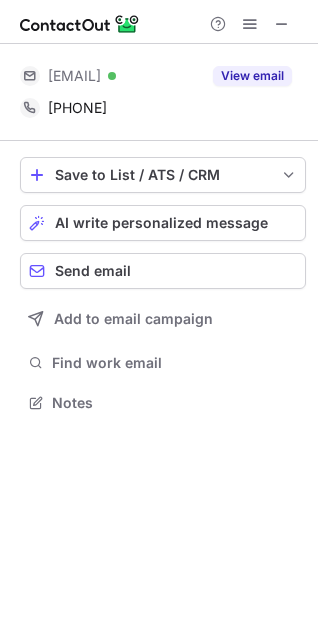 scroll, scrollTop: 389, scrollLeft: 318, axis: both 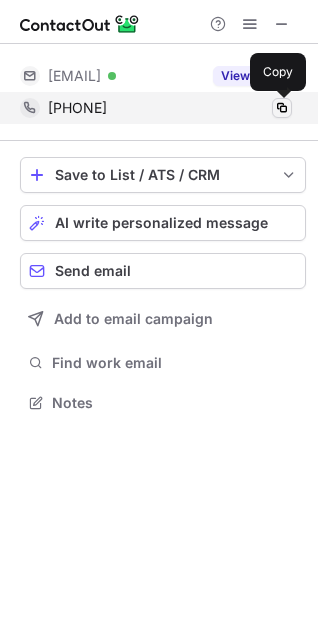 click at bounding box center (282, 108) 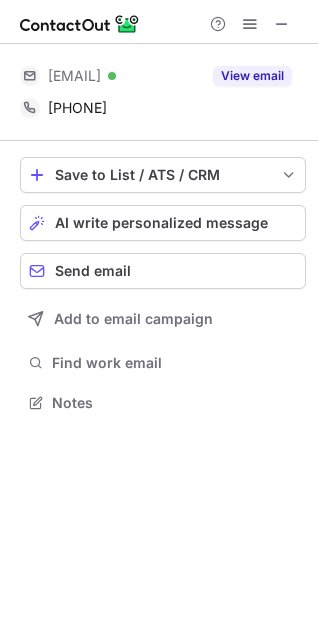 scroll, scrollTop: 10, scrollLeft: 10, axis: both 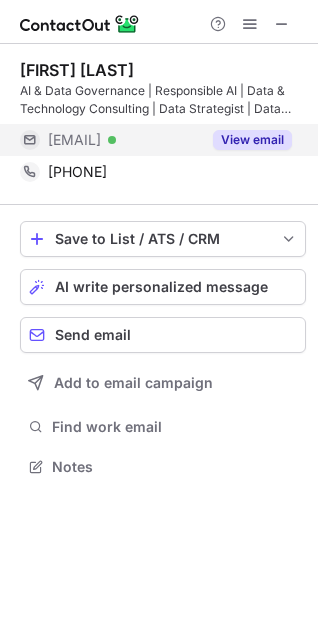 click on "View email" at bounding box center (252, 140) 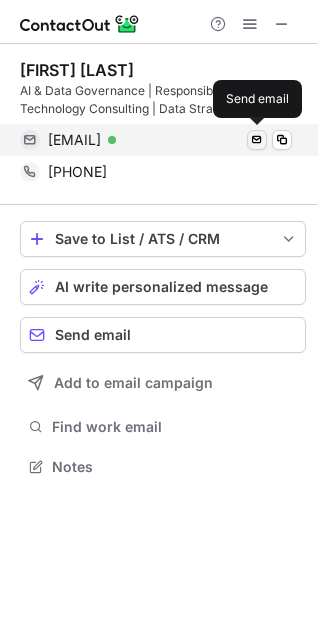 click at bounding box center [257, 140] 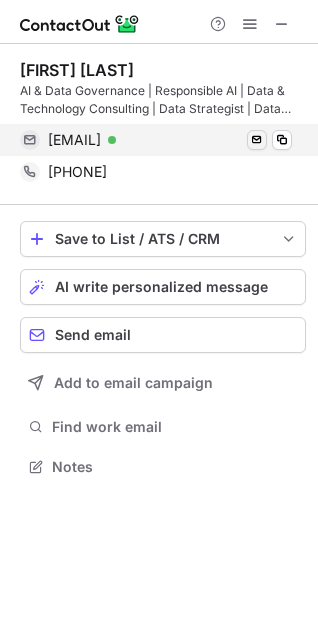 type 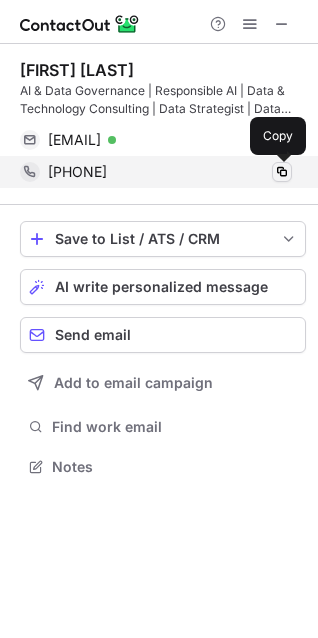 click at bounding box center (282, 172) 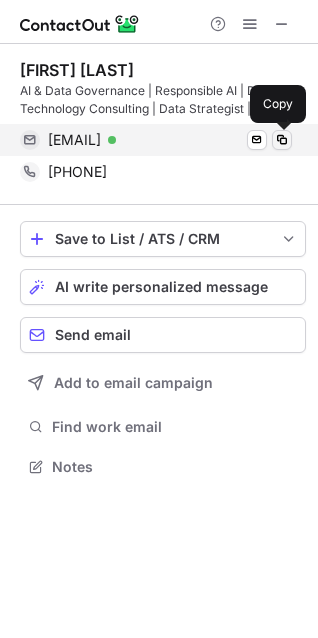 click at bounding box center [282, 140] 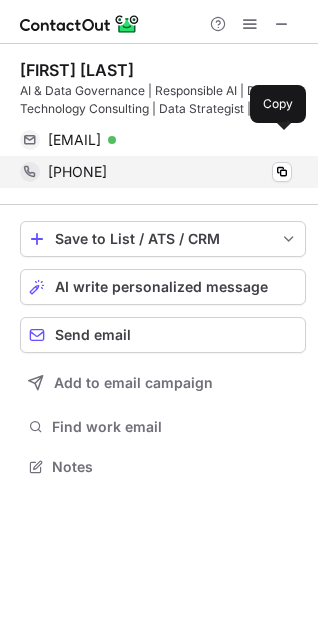 type 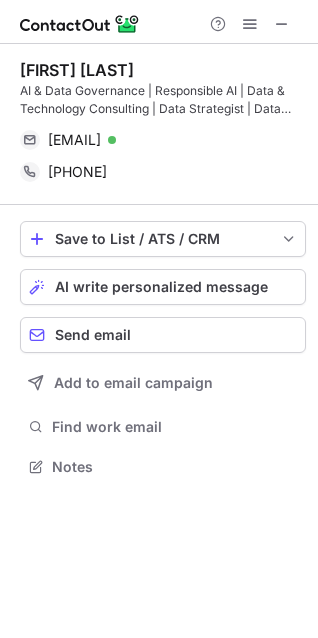 scroll, scrollTop: 453, scrollLeft: 318, axis: both 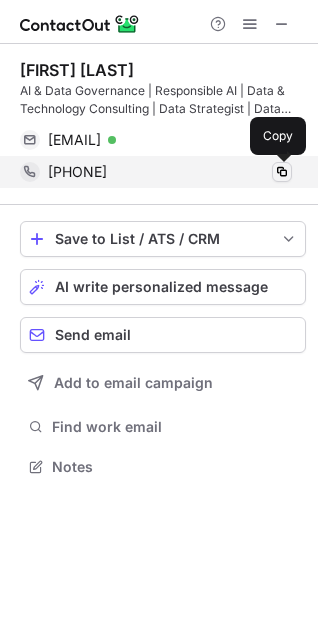 drag, startPoint x: 258, startPoint y: 175, endPoint x: 285, endPoint y: 164, distance: 29.15476 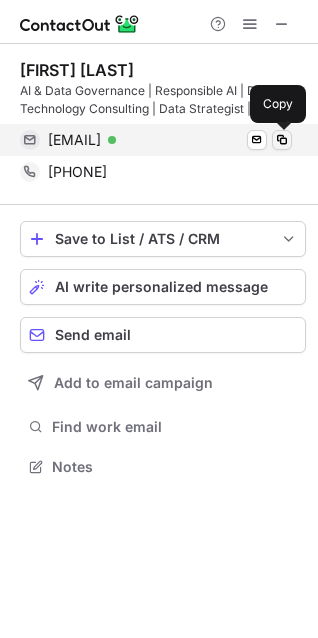 click at bounding box center [282, 140] 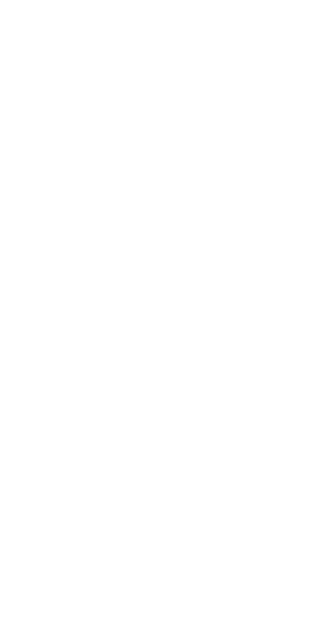 scroll, scrollTop: 0, scrollLeft: 0, axis: both 